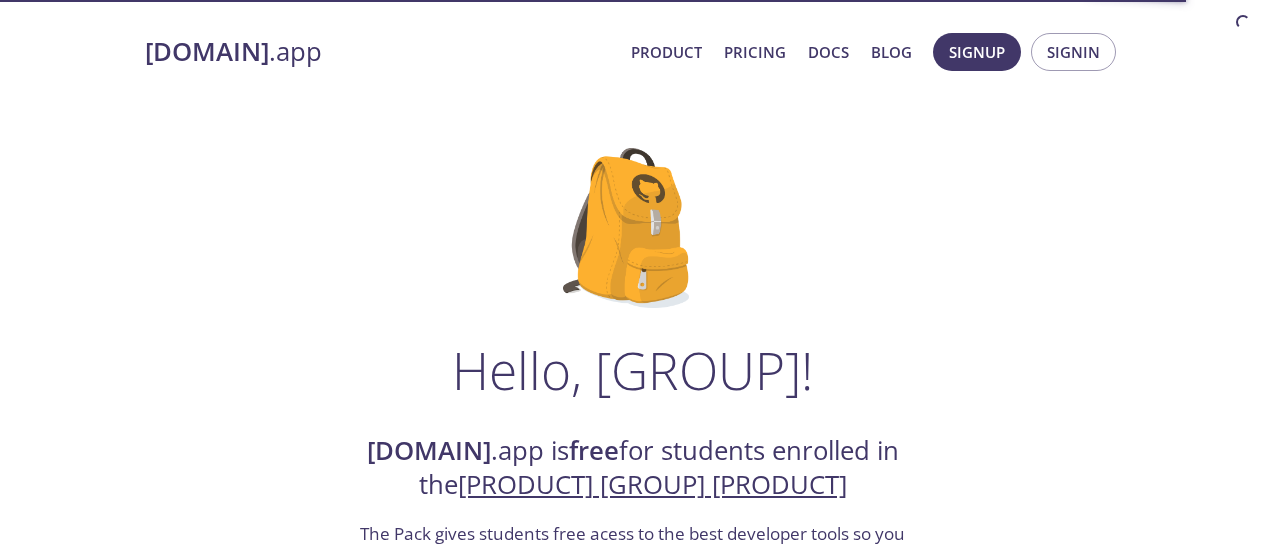 scroll, scrollTop: 154, scrollLeft: 0, axis: vertical 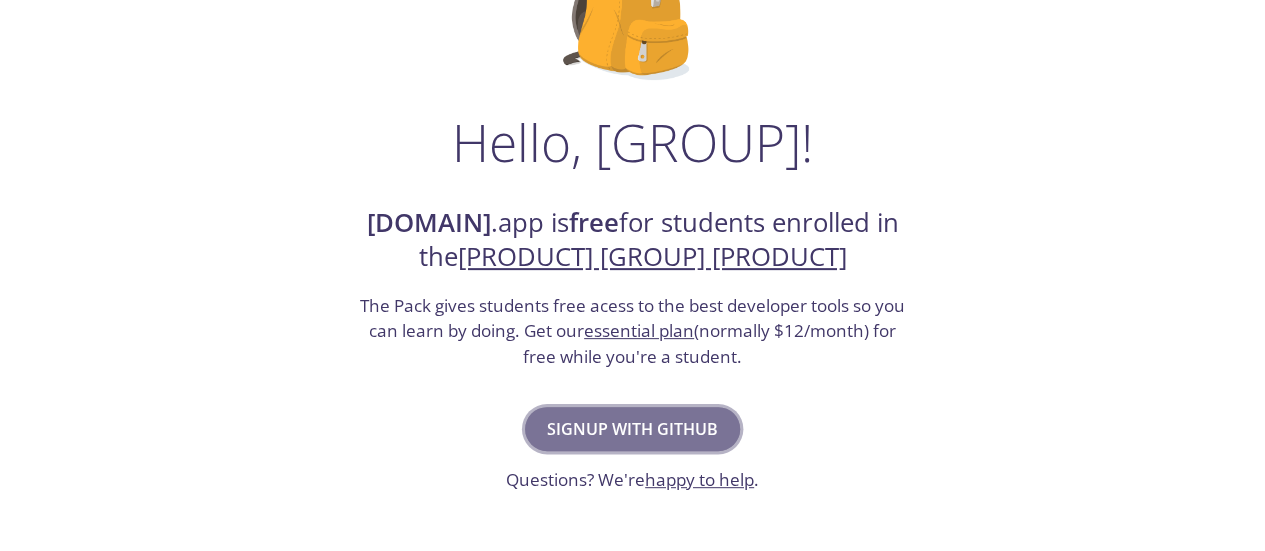 click on "Signup with GitHub" at bounding box center [632, 429] 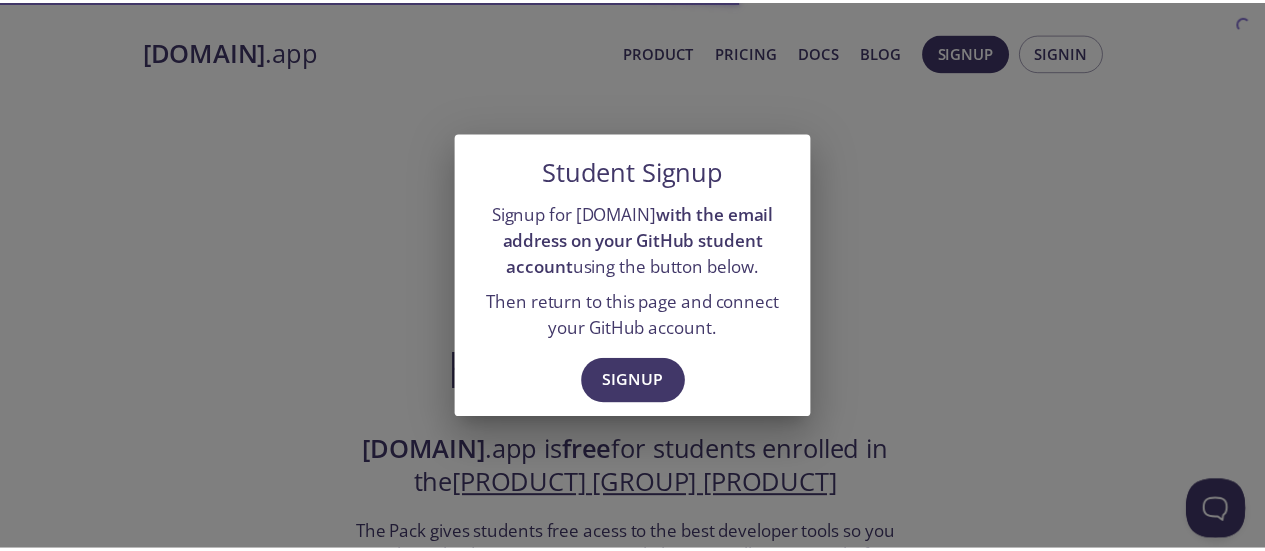scroll, scrollTop: 0, scrollLeft: 0, axis: both 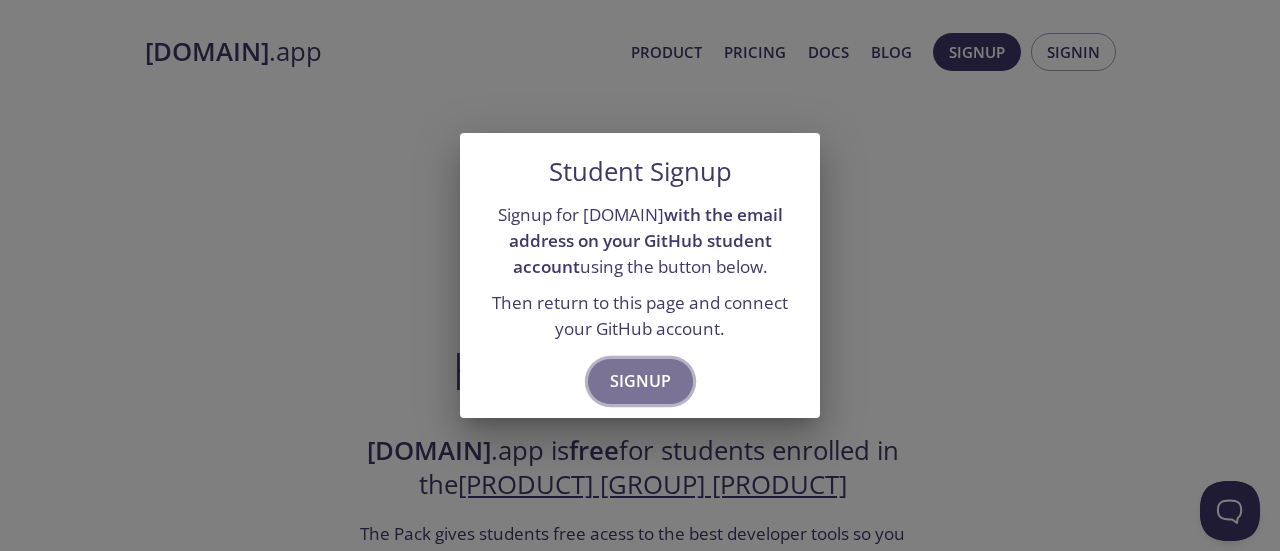 click on "Signup" at bounding box center [640, 381] 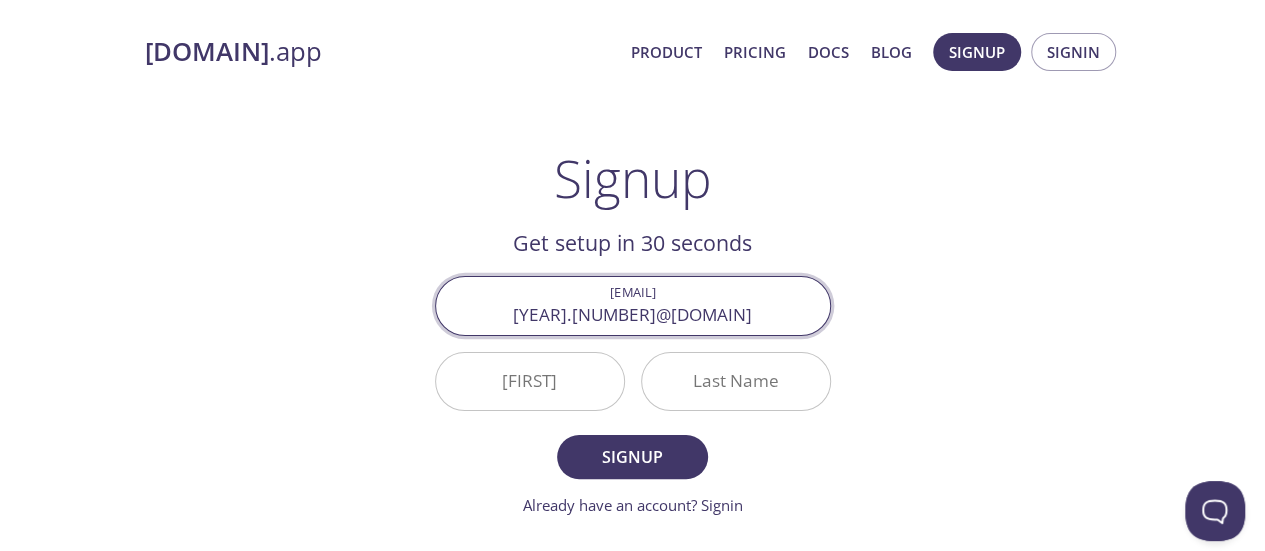 type on "2023.5040@sbse.du.ac.in" 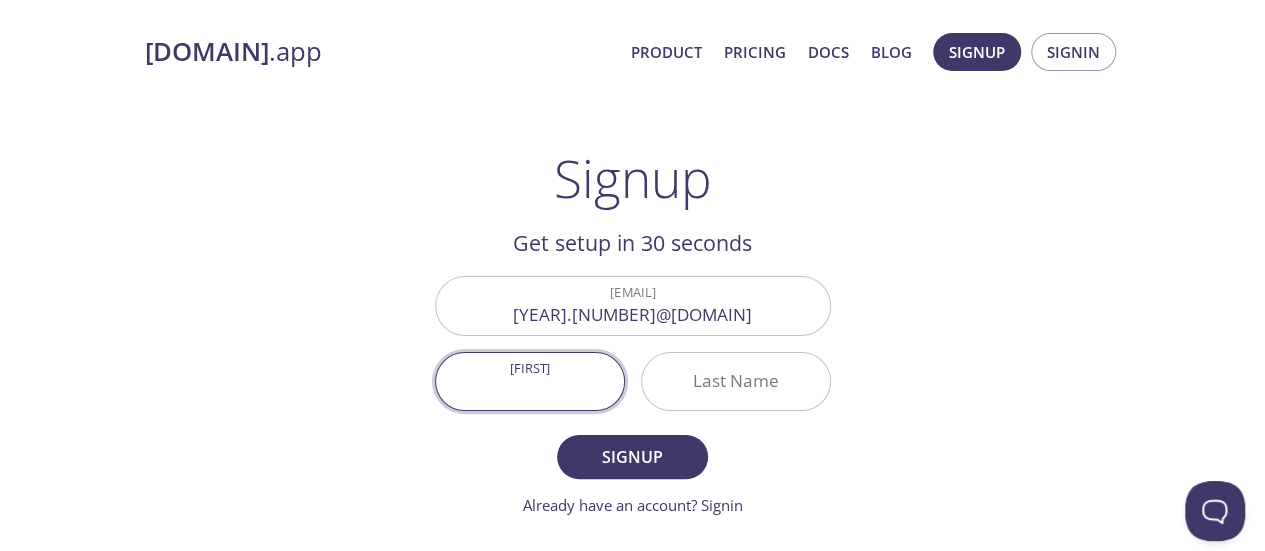 click on "First Name" at bounding box center [530, 381] 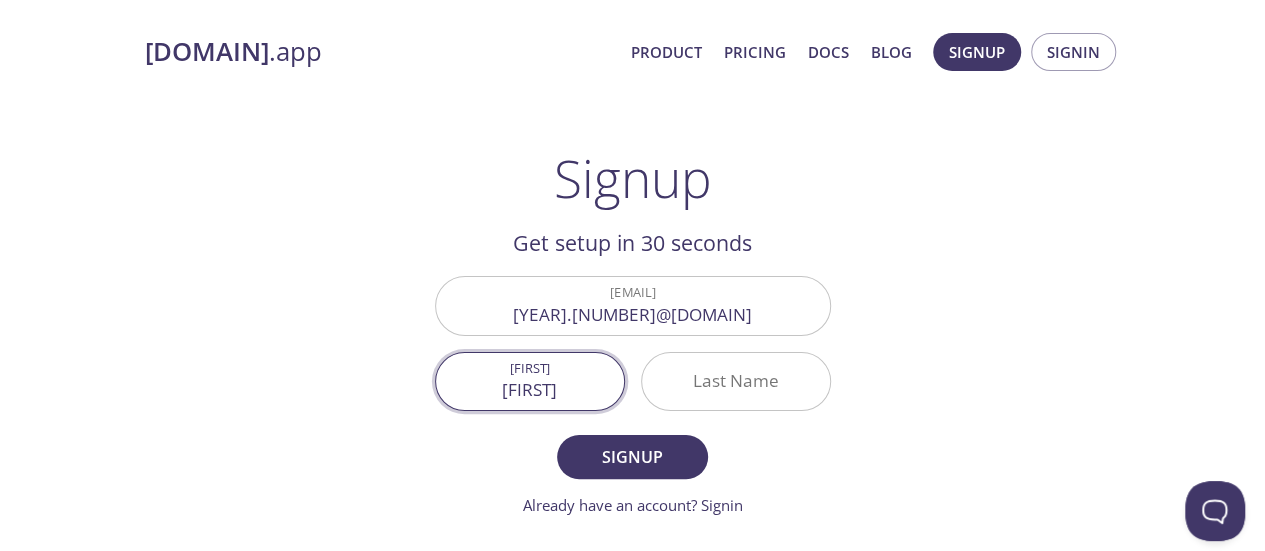 type on "Lalit" 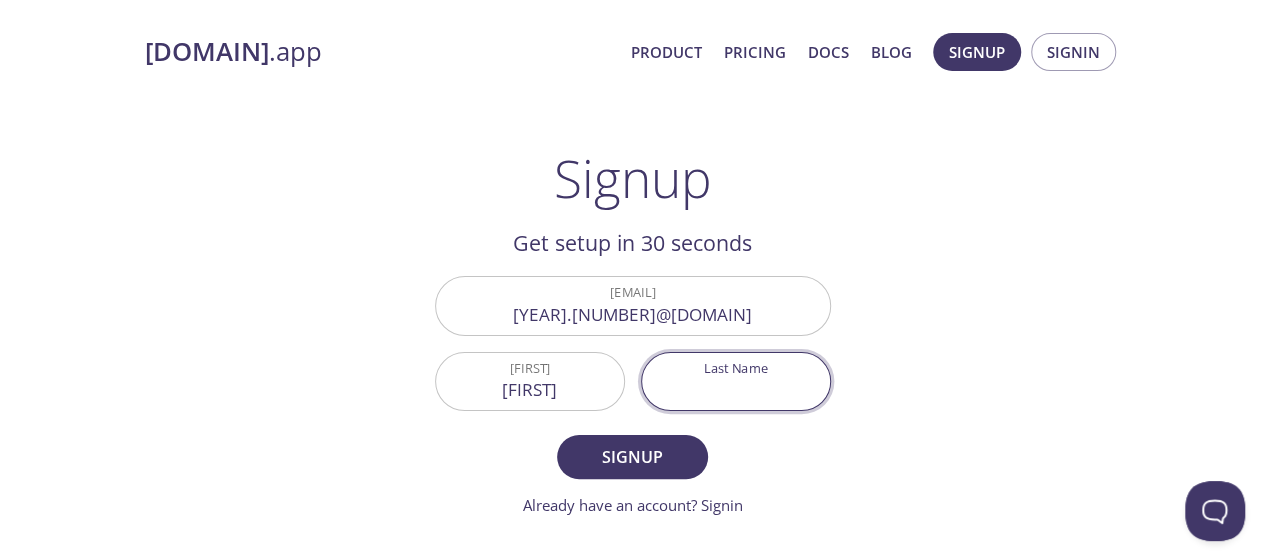 click on "Last Name" at bounding box center (736, 381) 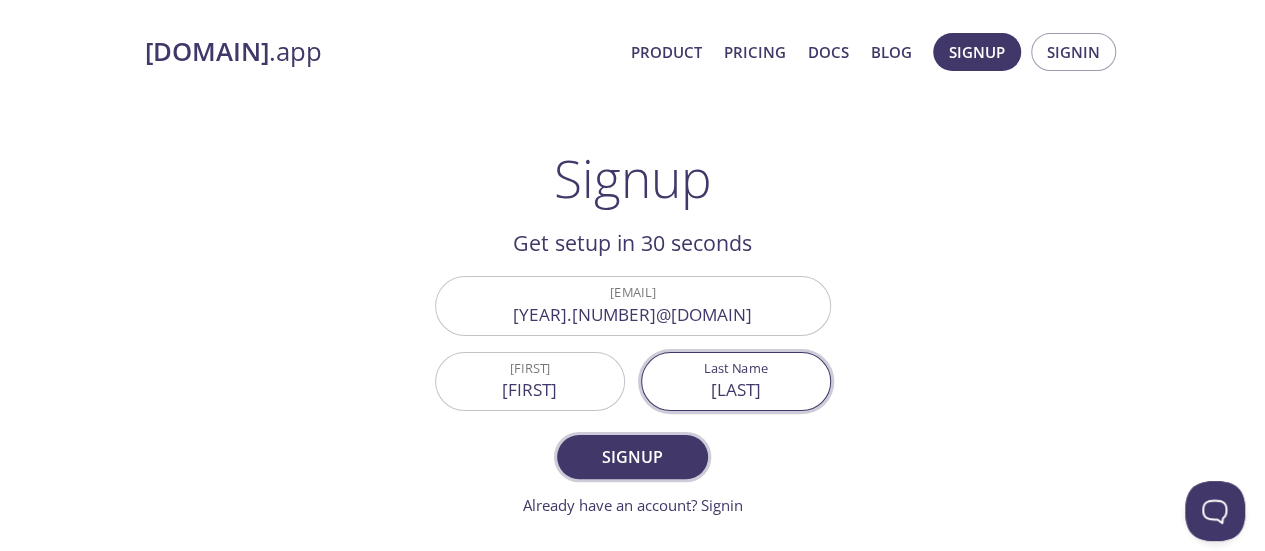 type on "Negi" 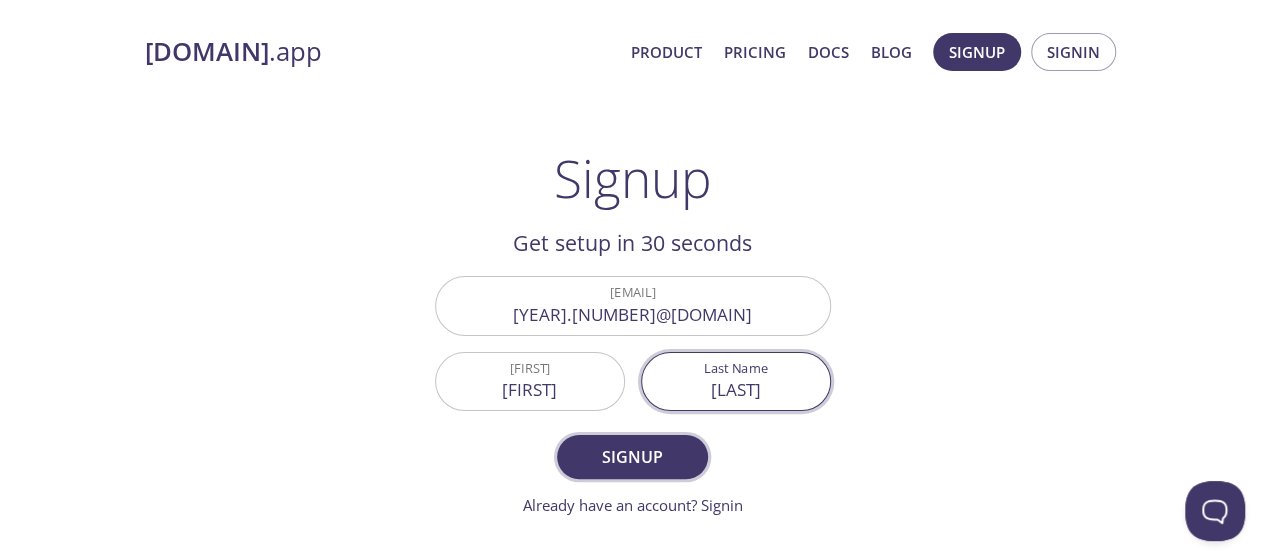 click on "Signup" at bounding box center (632, 457) 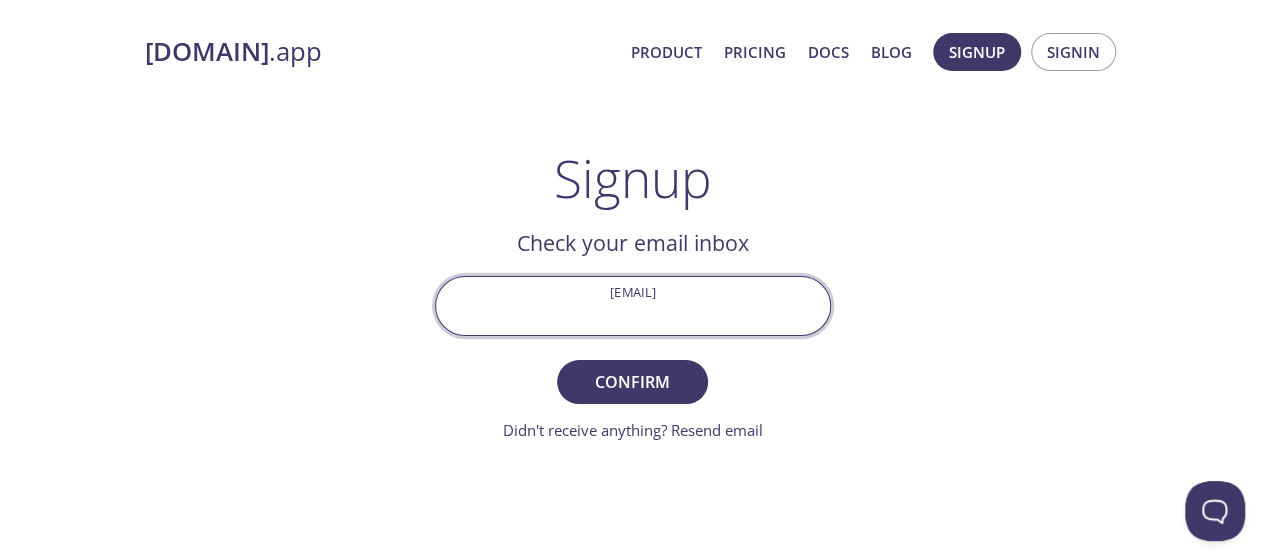 click on "Email Verification Code" at bounding box center [633, 305] 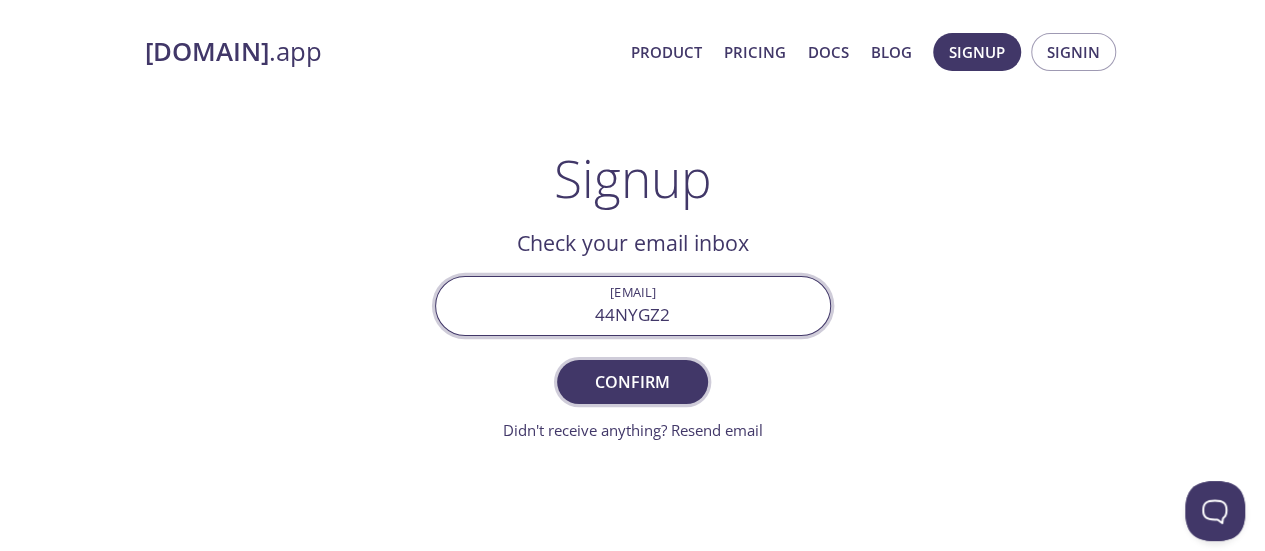 type on "44NYGZ2" 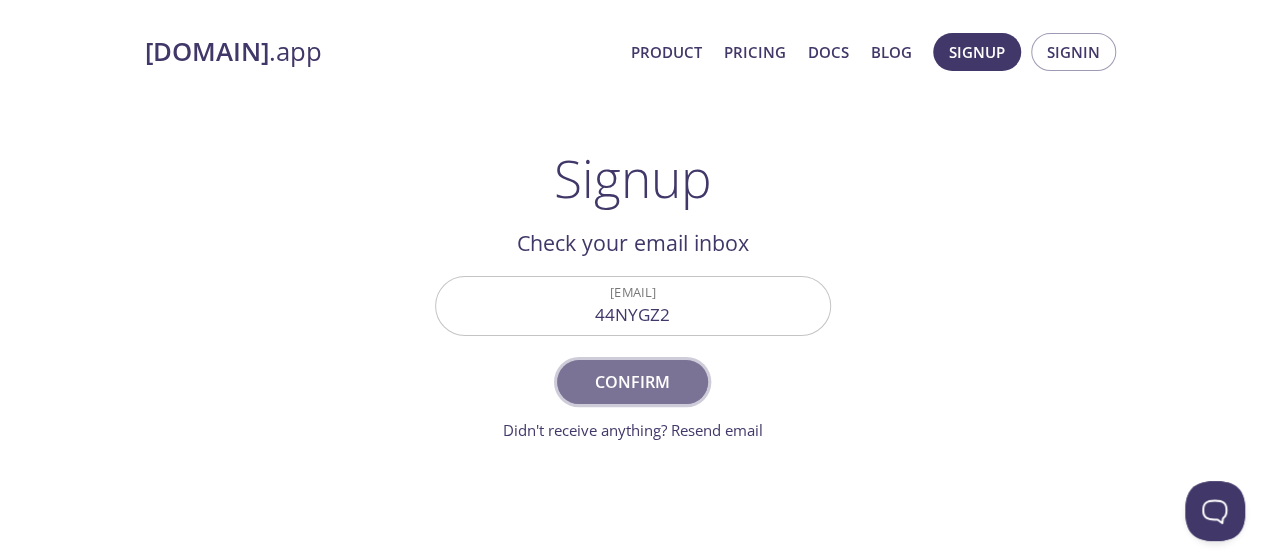click on "Confirm" at bounding box center [632, 382] 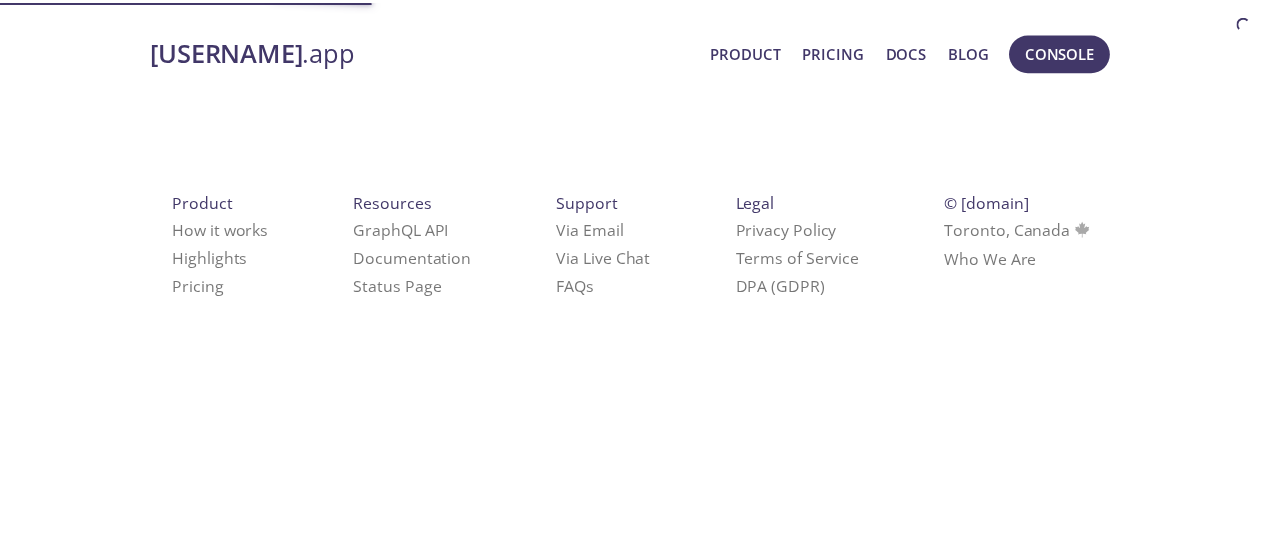 scroll, scrollTop: 0, scrollLeft: 0, axis: both 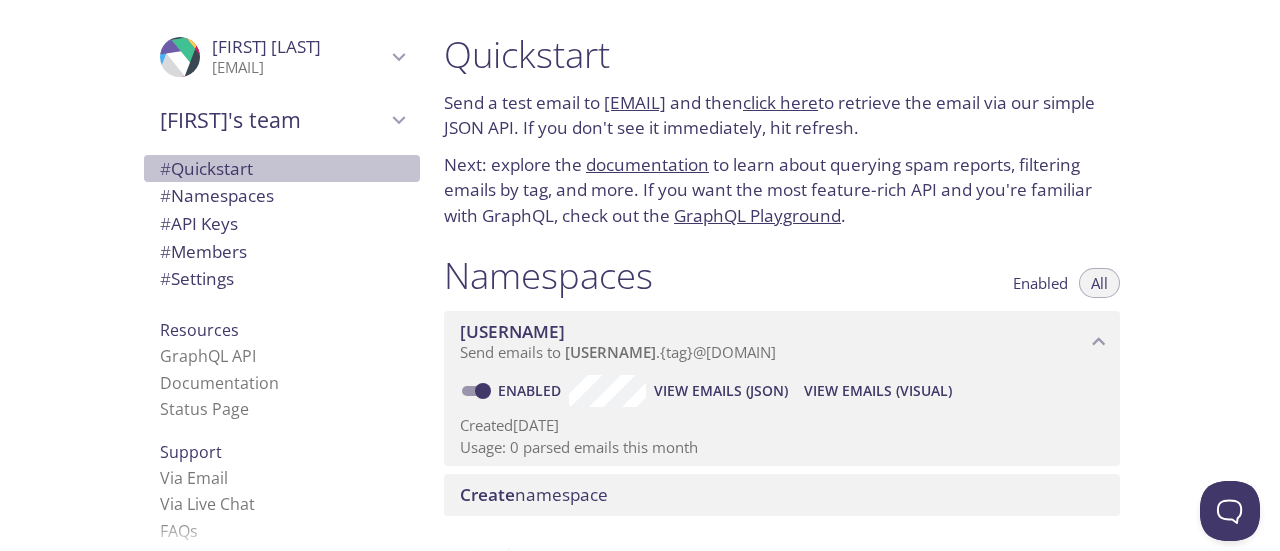 click on "#  Quickstart" at bounding box center (282, 169) 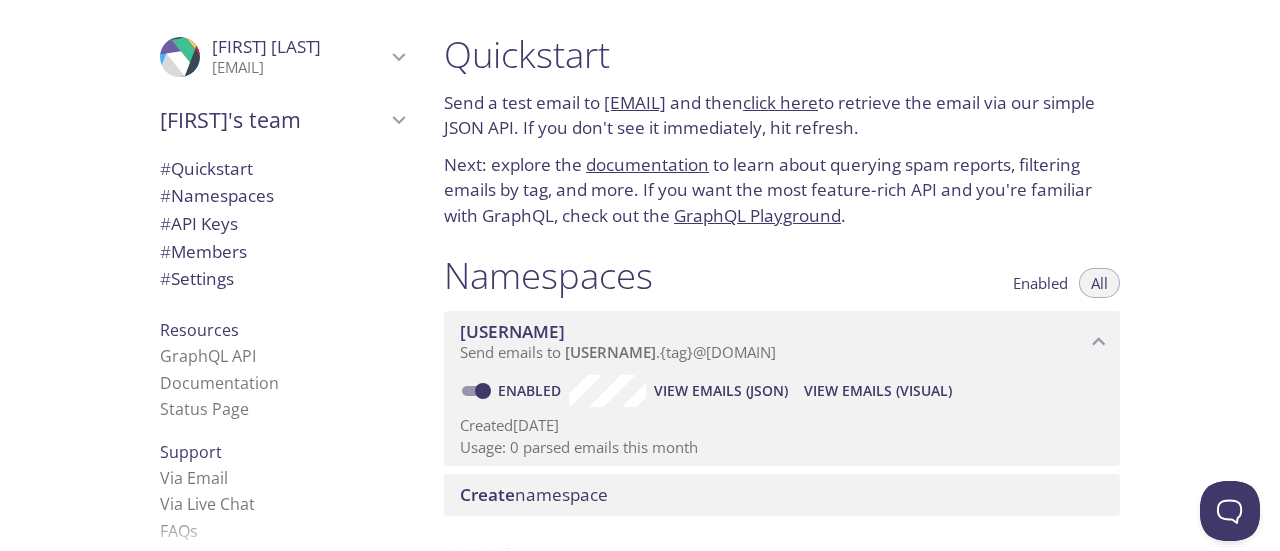 click on "click here" at bounding box center [780, 102] 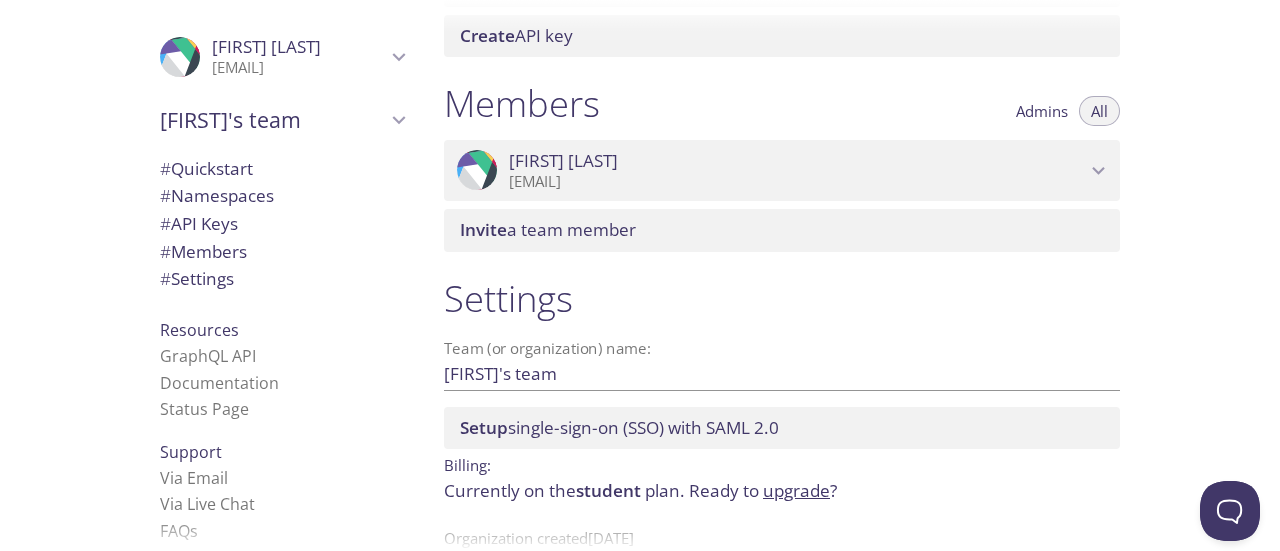 scroll, scrollTop: 870, scrollLeft: 0, axis: vertical 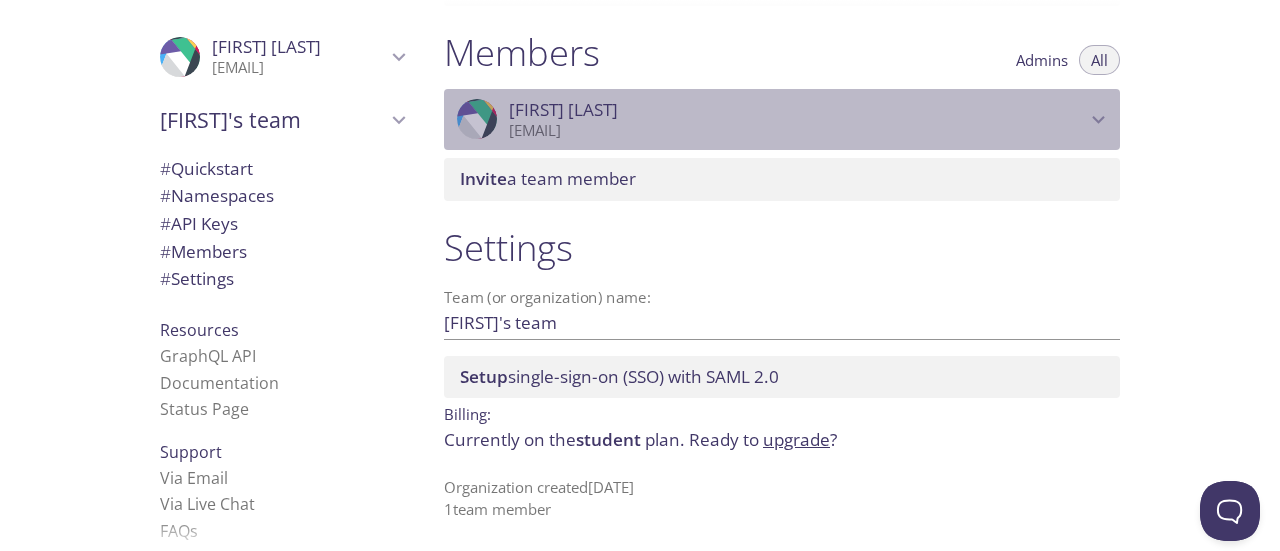click on "[YEAR].[NUMBER]@[DOMAIN]" at bounding box center (797, 131) 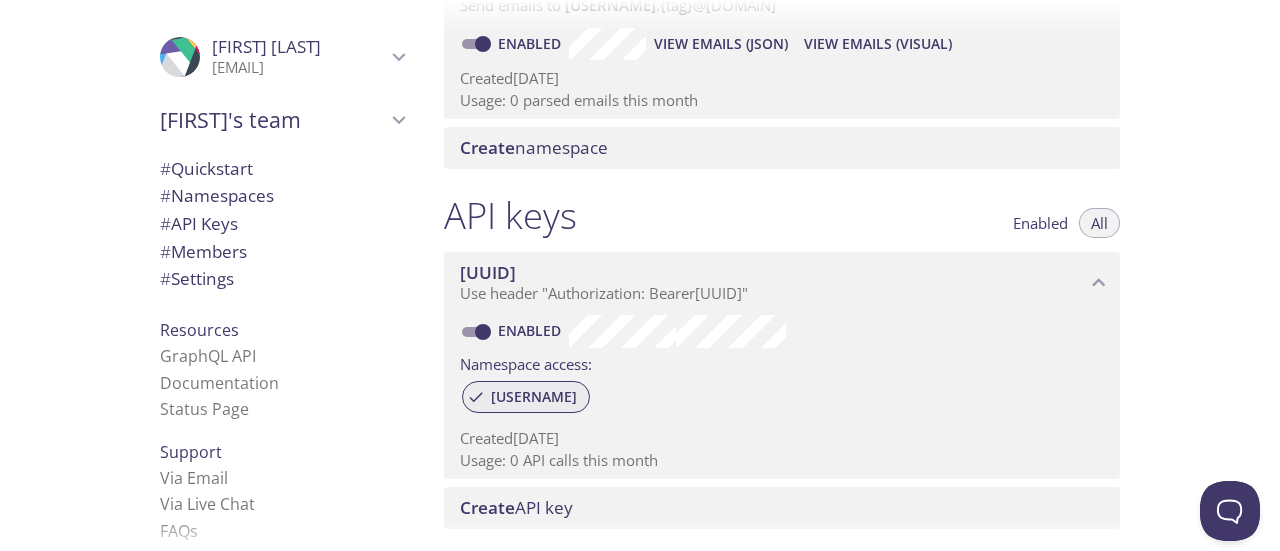 scroll, scrollTop: 336, scrollLeft: 0, axis: vertical 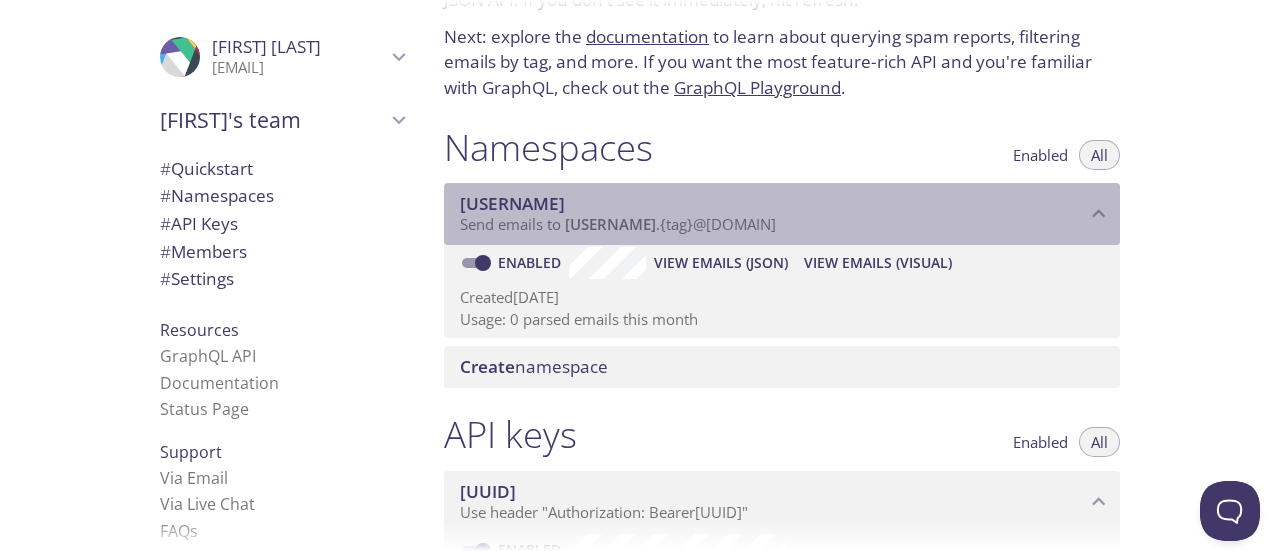 click on "lwad7" at bounding box center (773, 204) 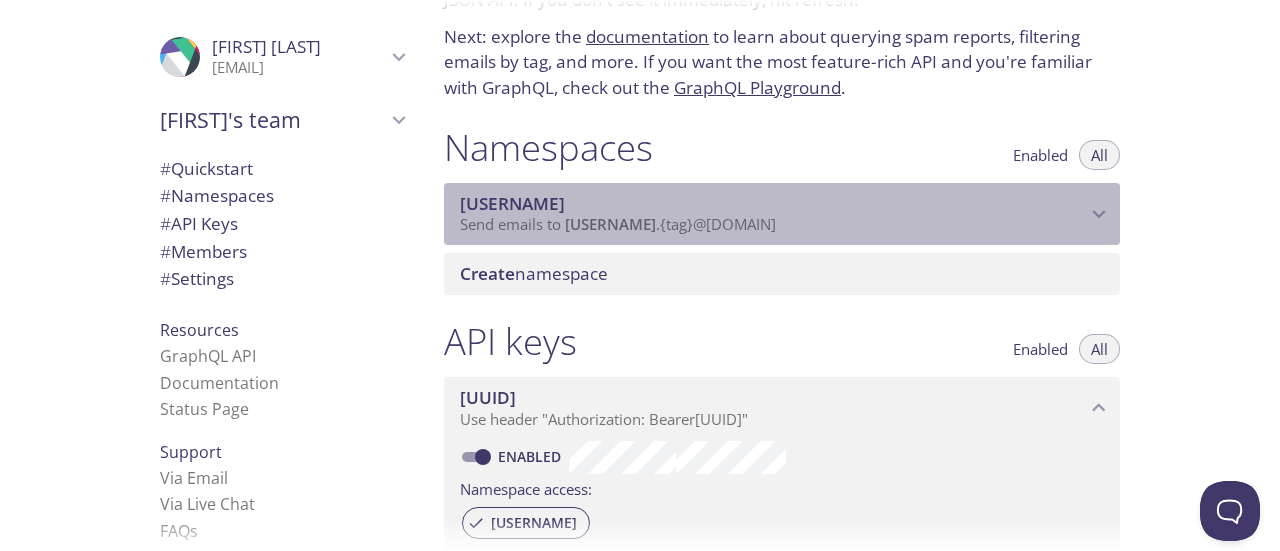 click on "lwad7" at bounding box center [773, 204] 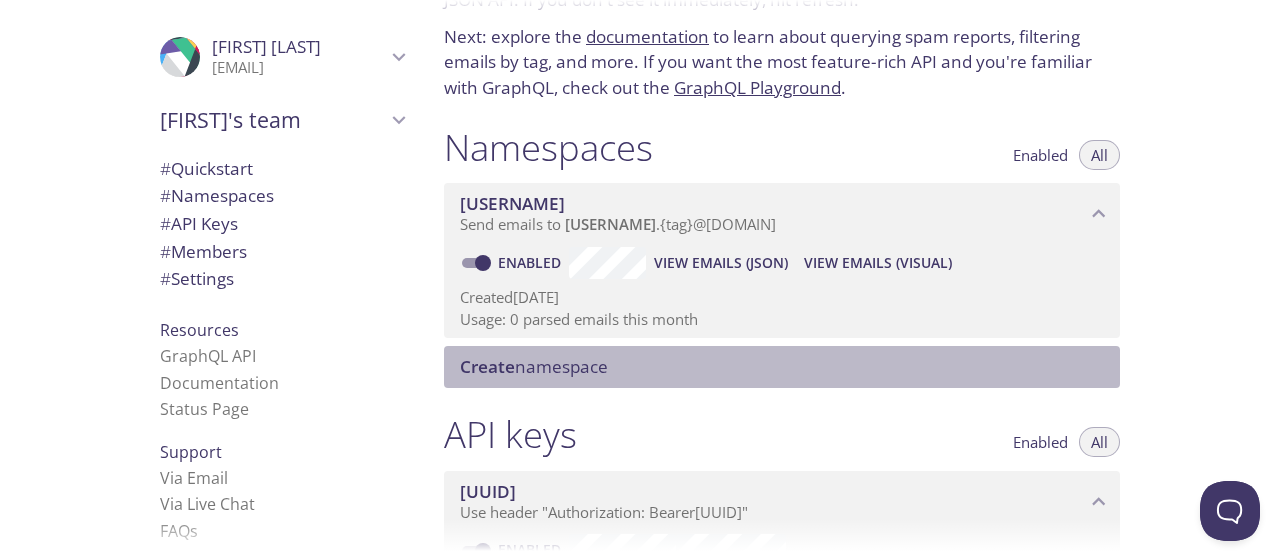 click on "Create  namespace" at bounding box center (786, 367) 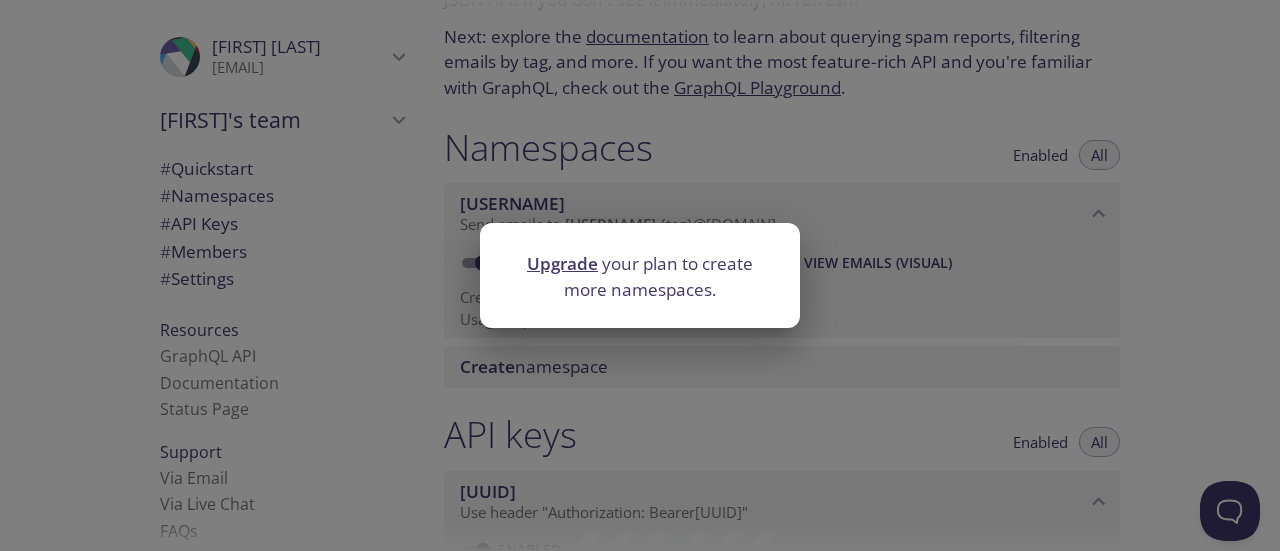 click on "Upgrade   your plan to create more namespaces." at bounding box center (640, 275) 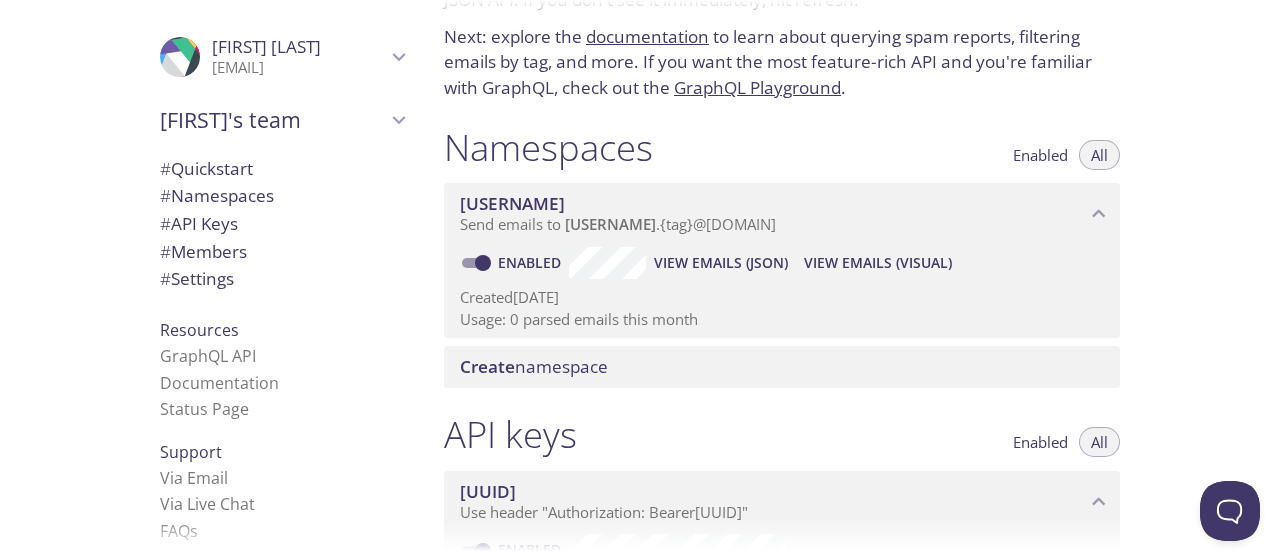 scroll, scrollTop: 0, scrollLeft: 0, axis: both 